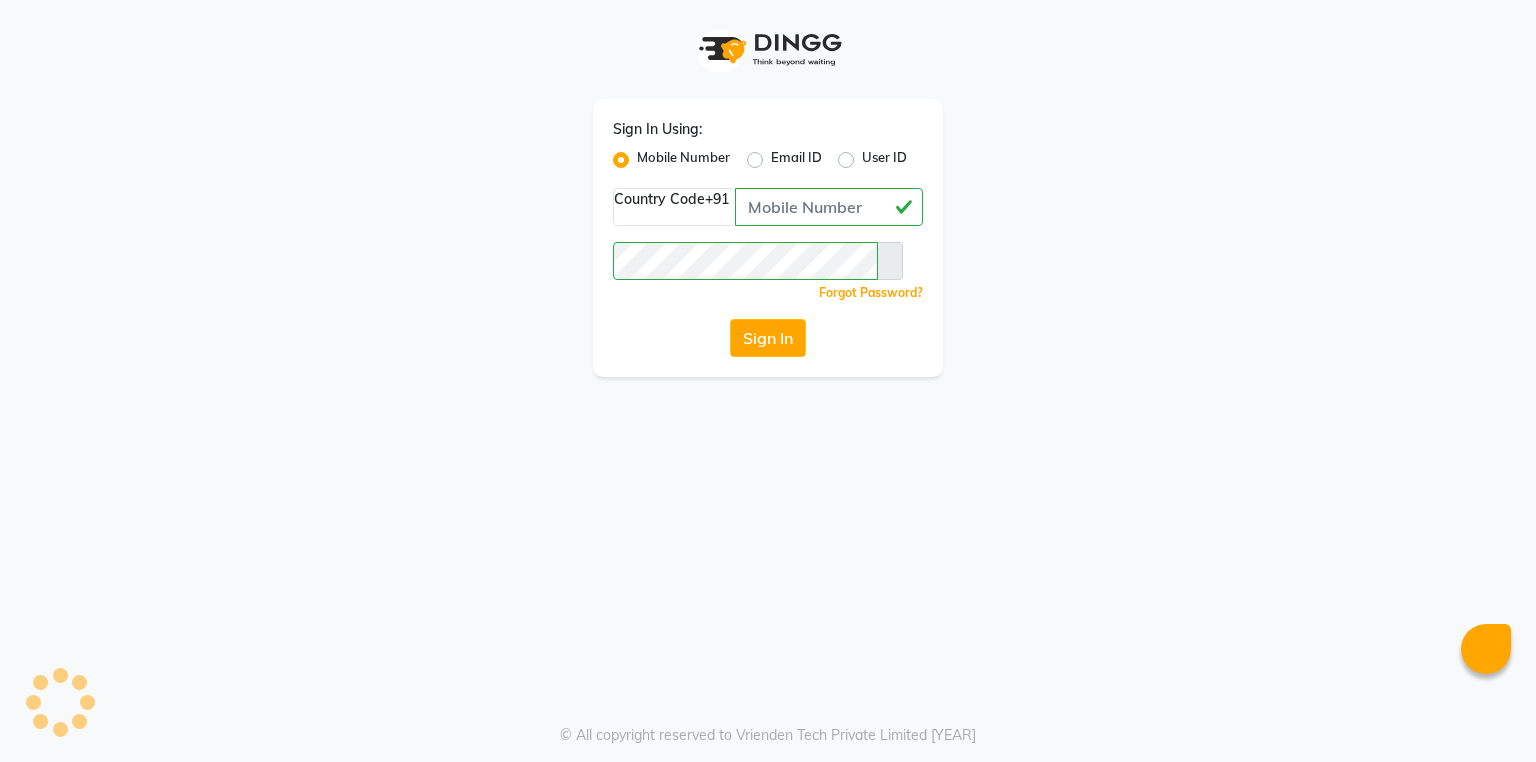 scroll, scrollTop: 0, scrollLeft: 0, axis: both 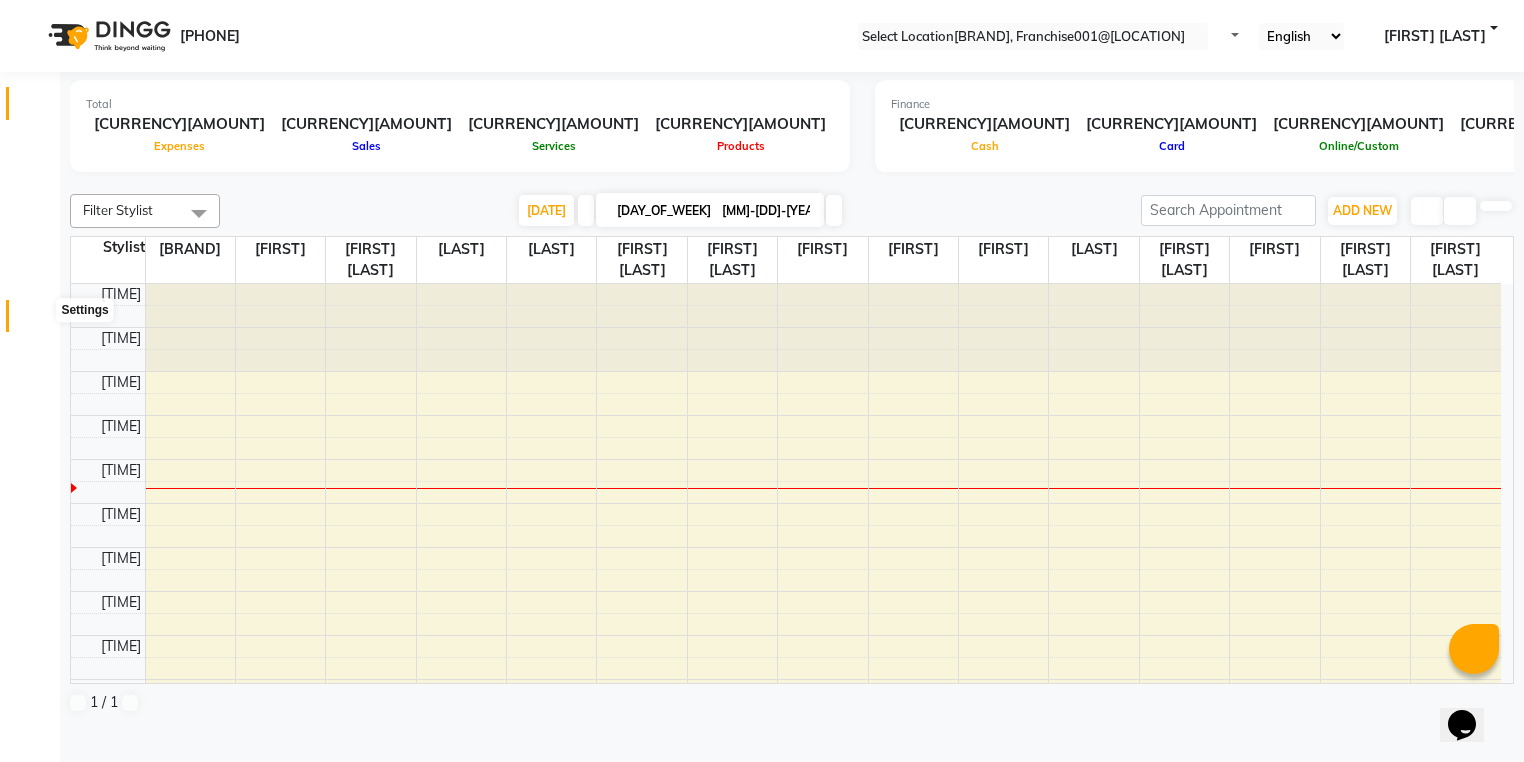 click at bounding box center (38, 321) 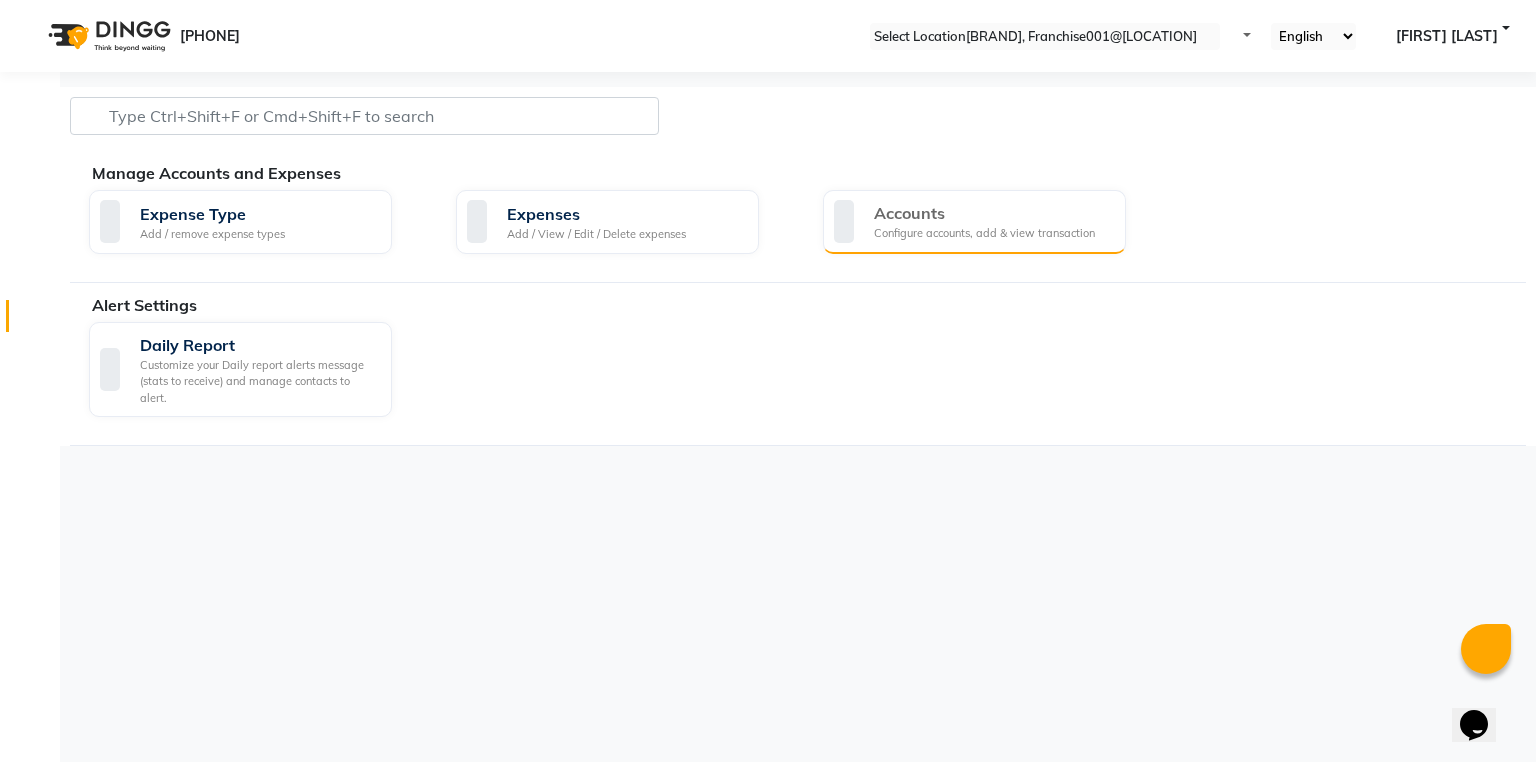 click on "Accounts" at bounding box center [984, 213] 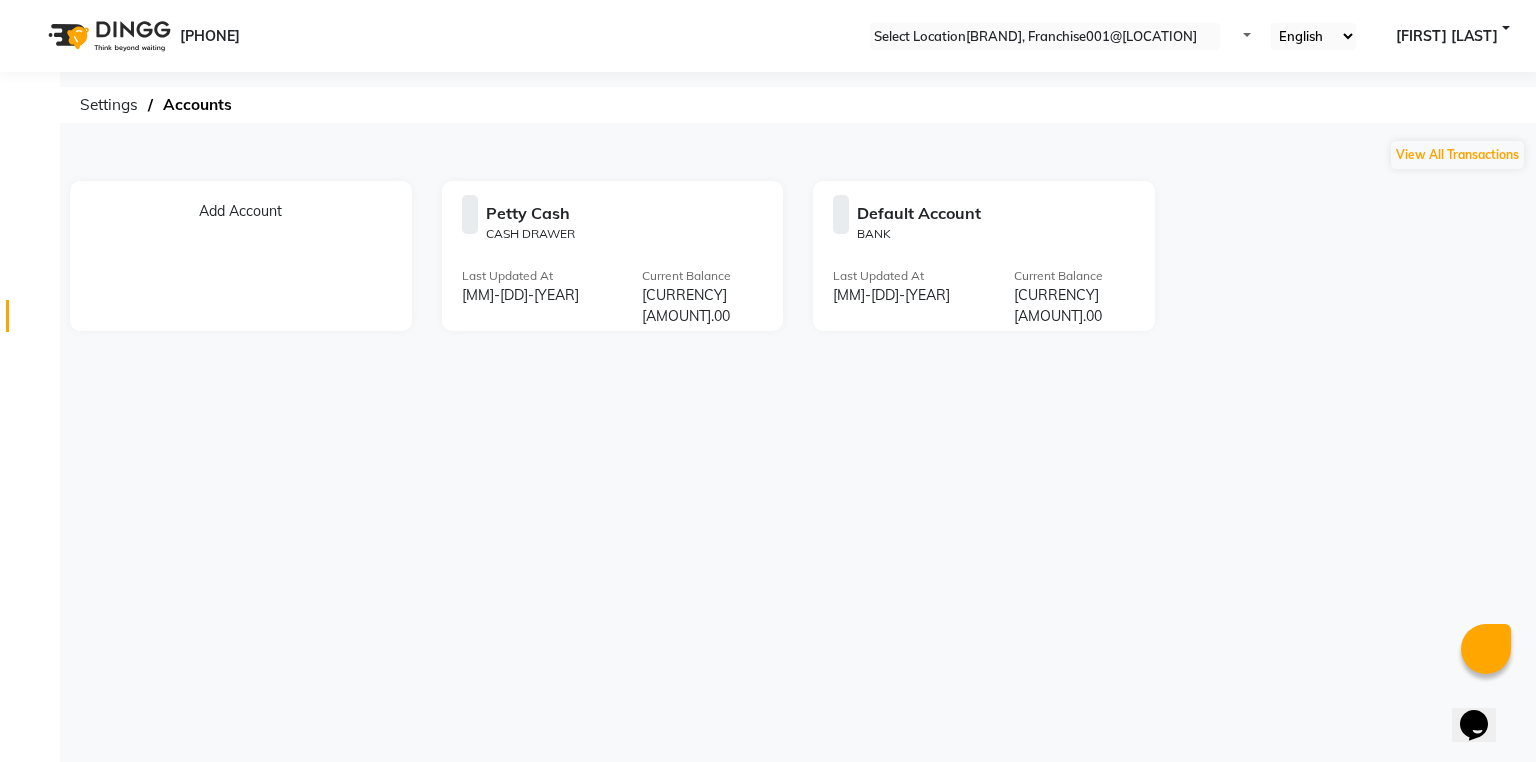 click at bounding box center [755, 216] 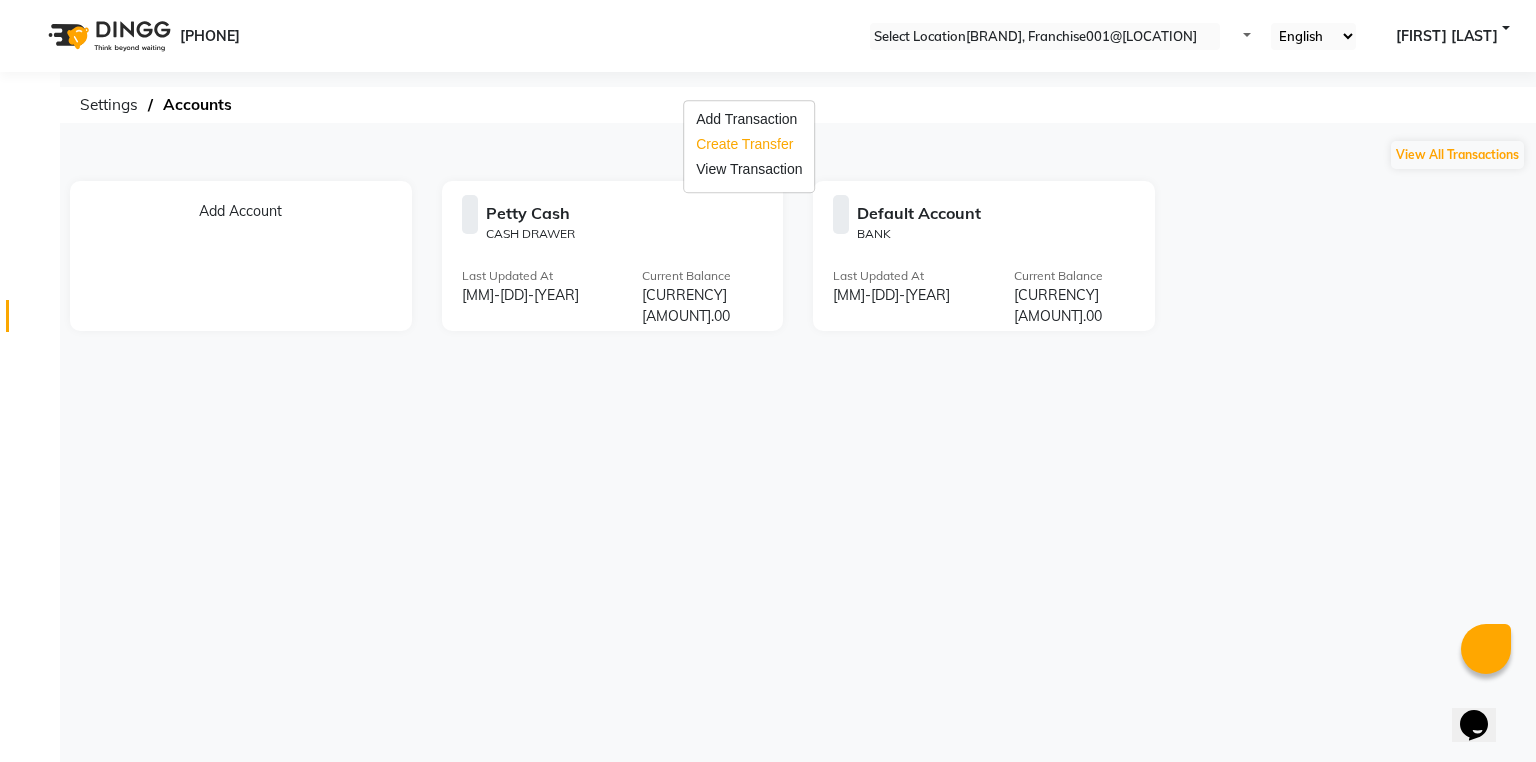 click on "Create Transfer" at bounding box center (749, 144) 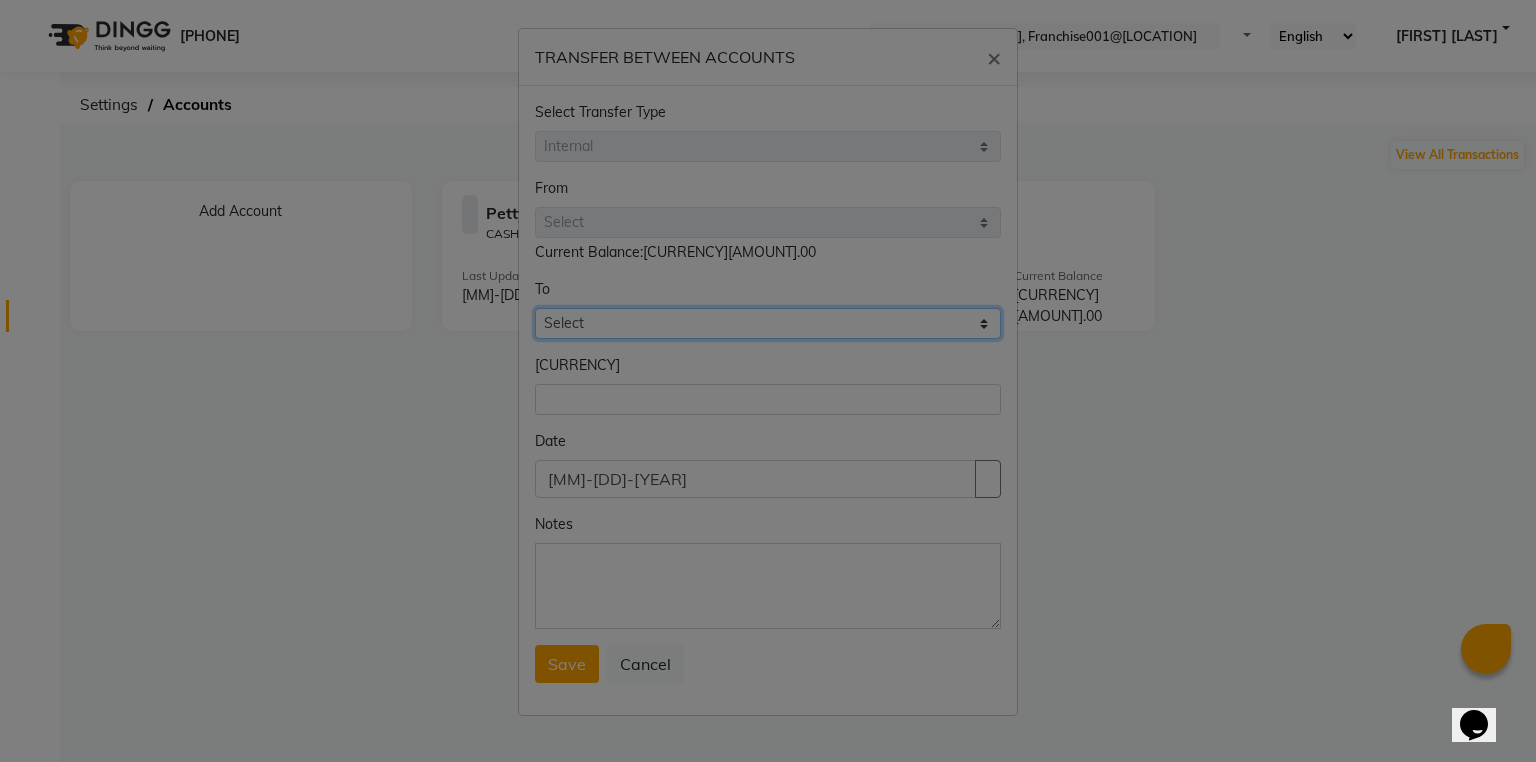 click on "Select Petty Cash Default Account" at bounding box center [768, 323] 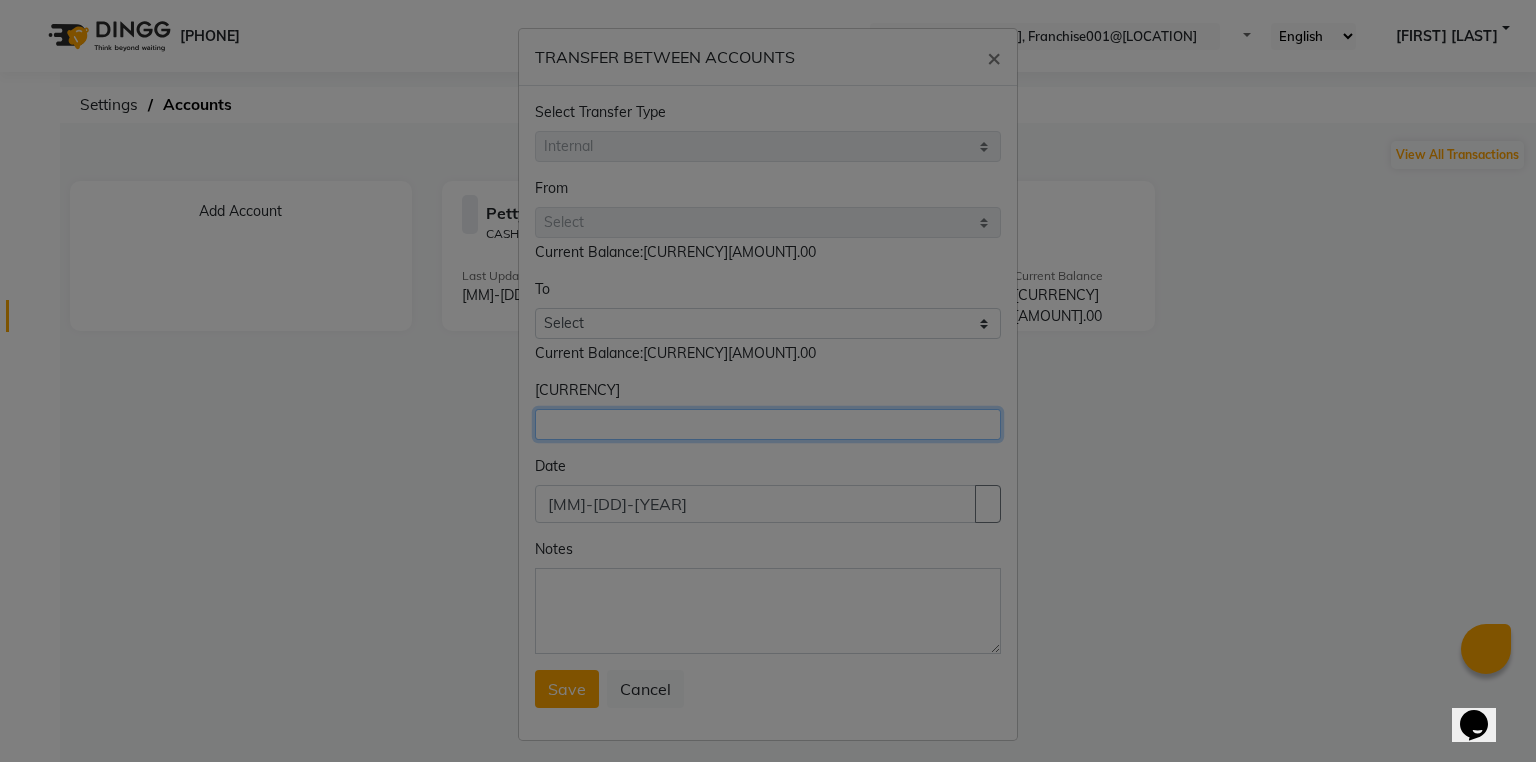 click at bounding box center (768, 424) 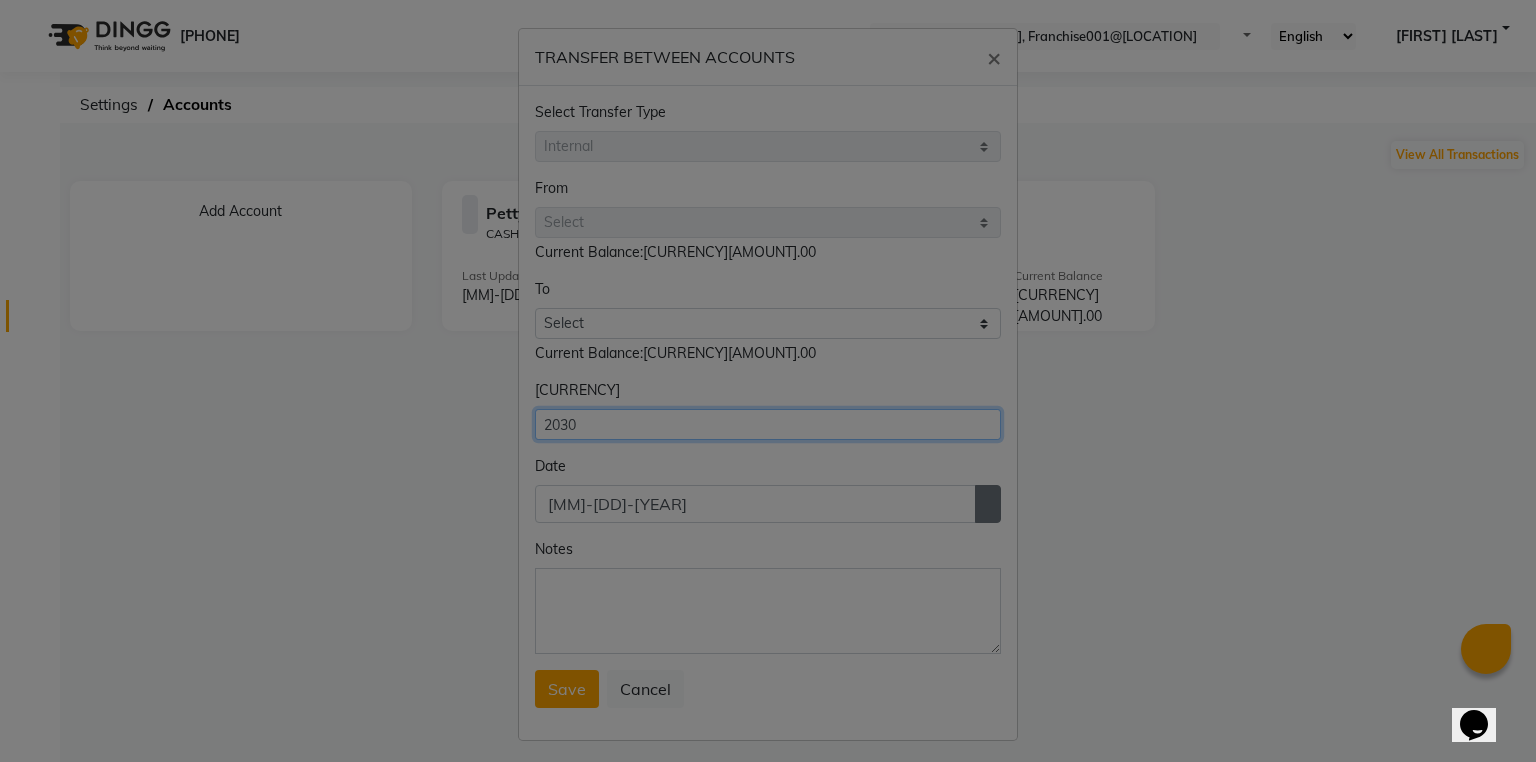 type on "2030" 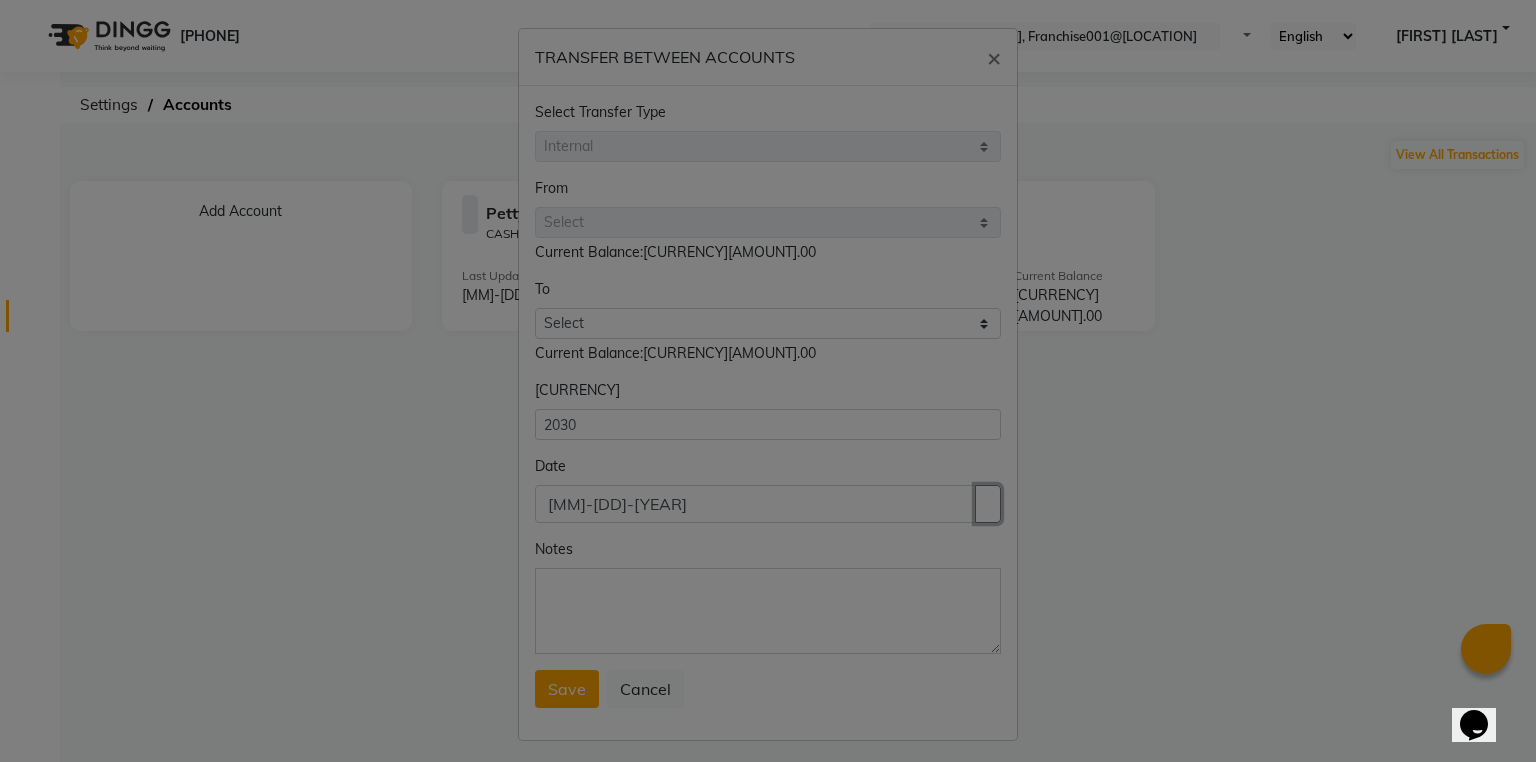 drag, startPoint x: 978, startPoint y: 501, endPoint x: 806, endPoint y: 355, distance: 225.61029 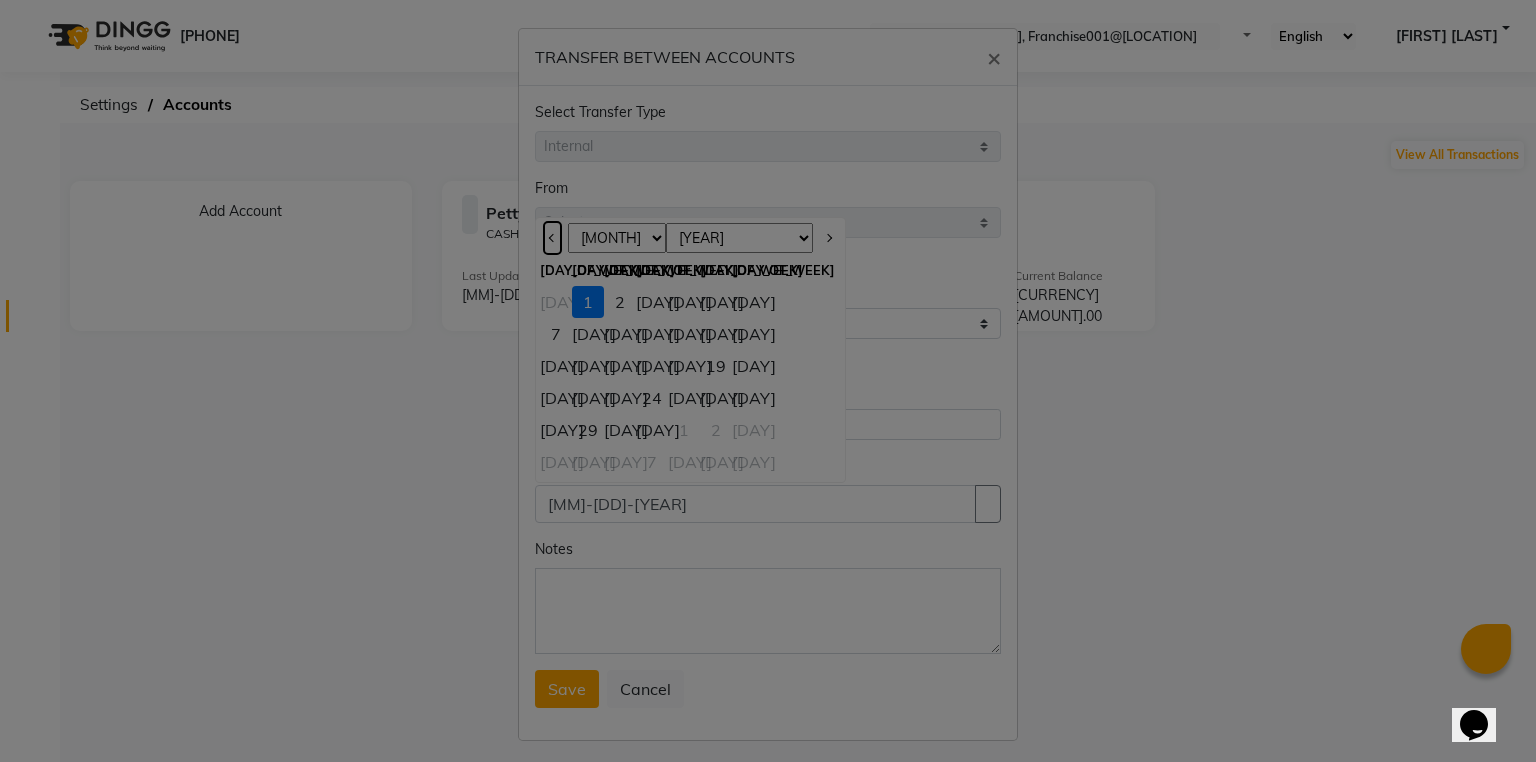 click at bounding box center [553, 238] 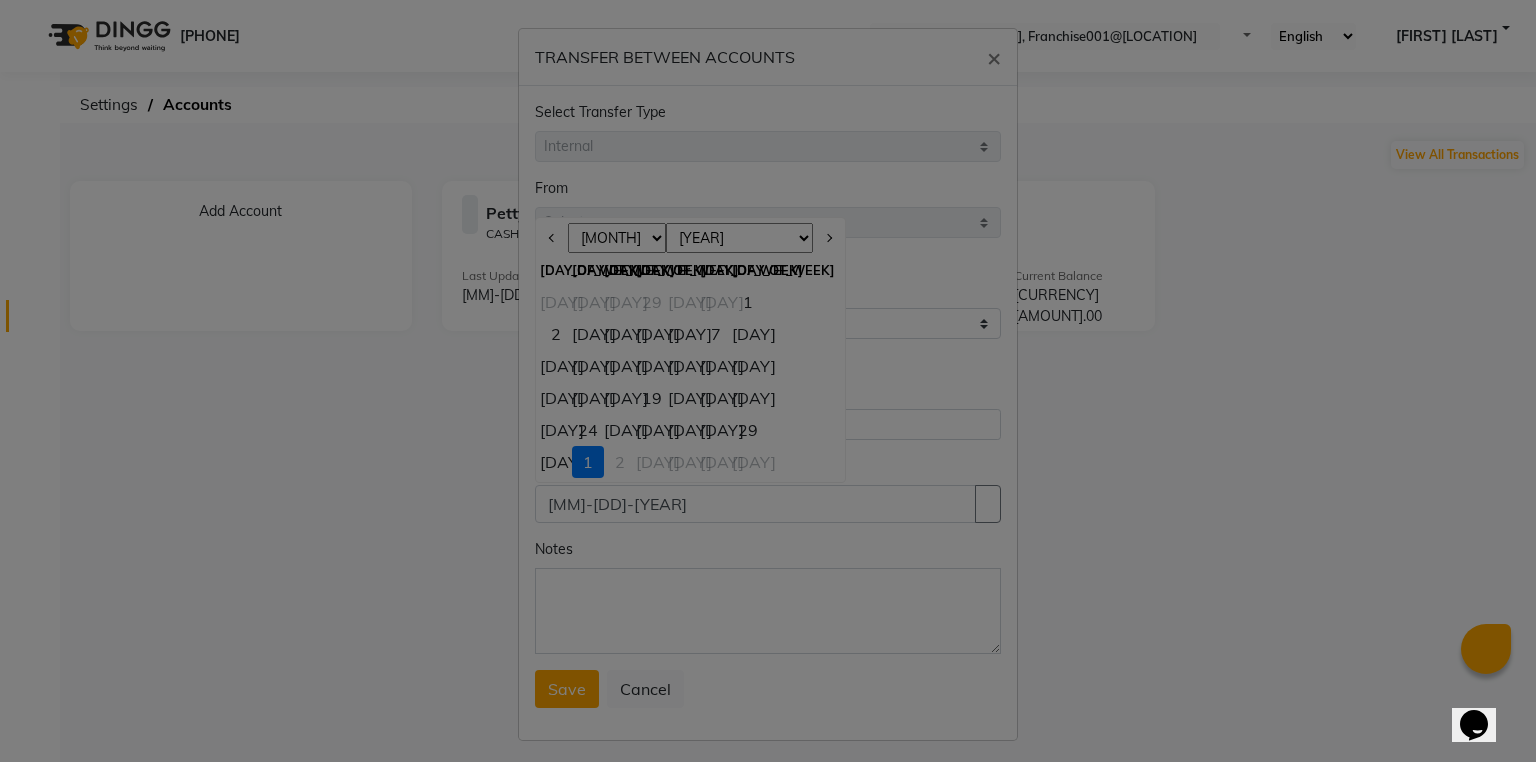 click on "[DAY]" at bounding box center (556, 462) 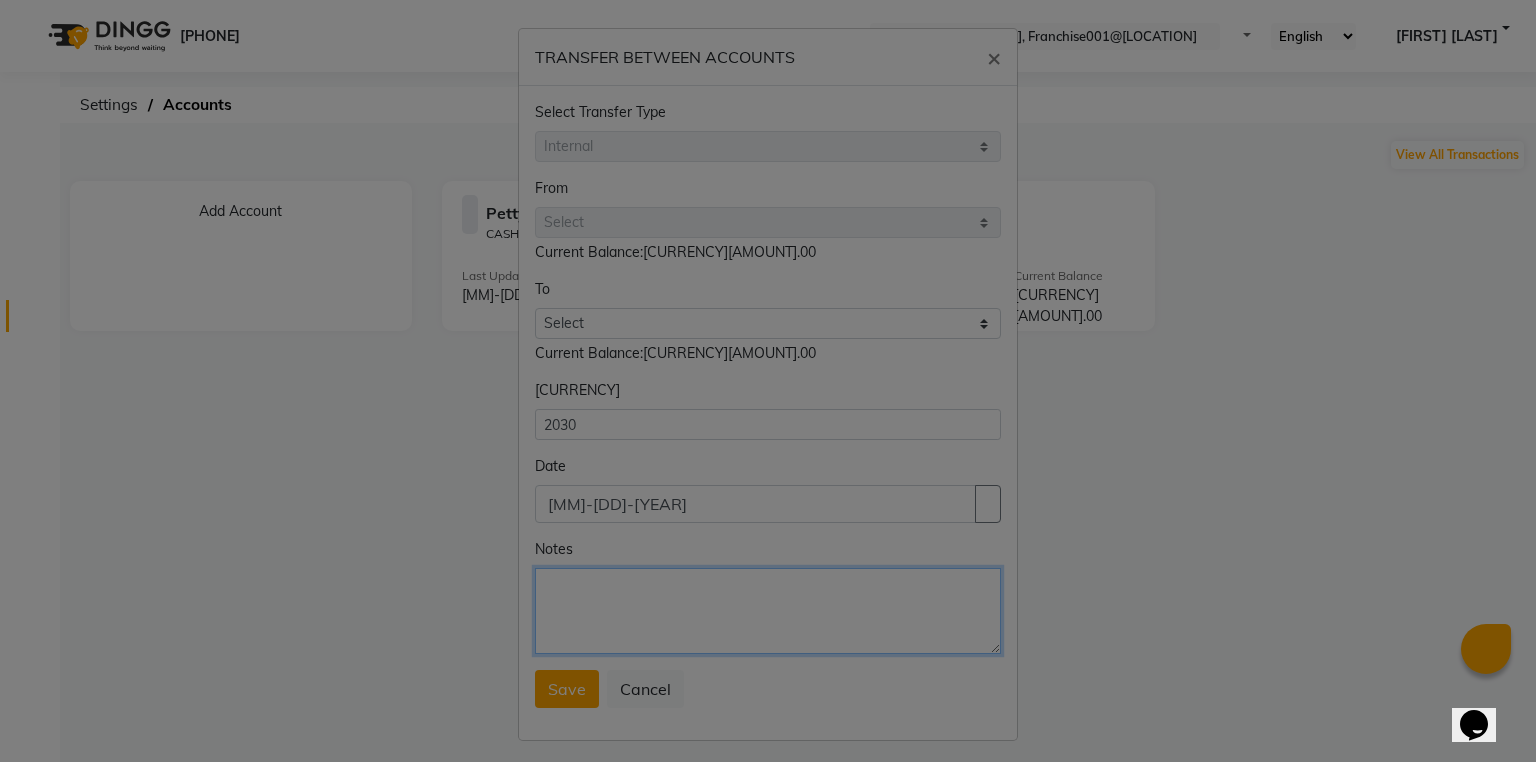 click on "Notes" at bounding box center [768, 611] 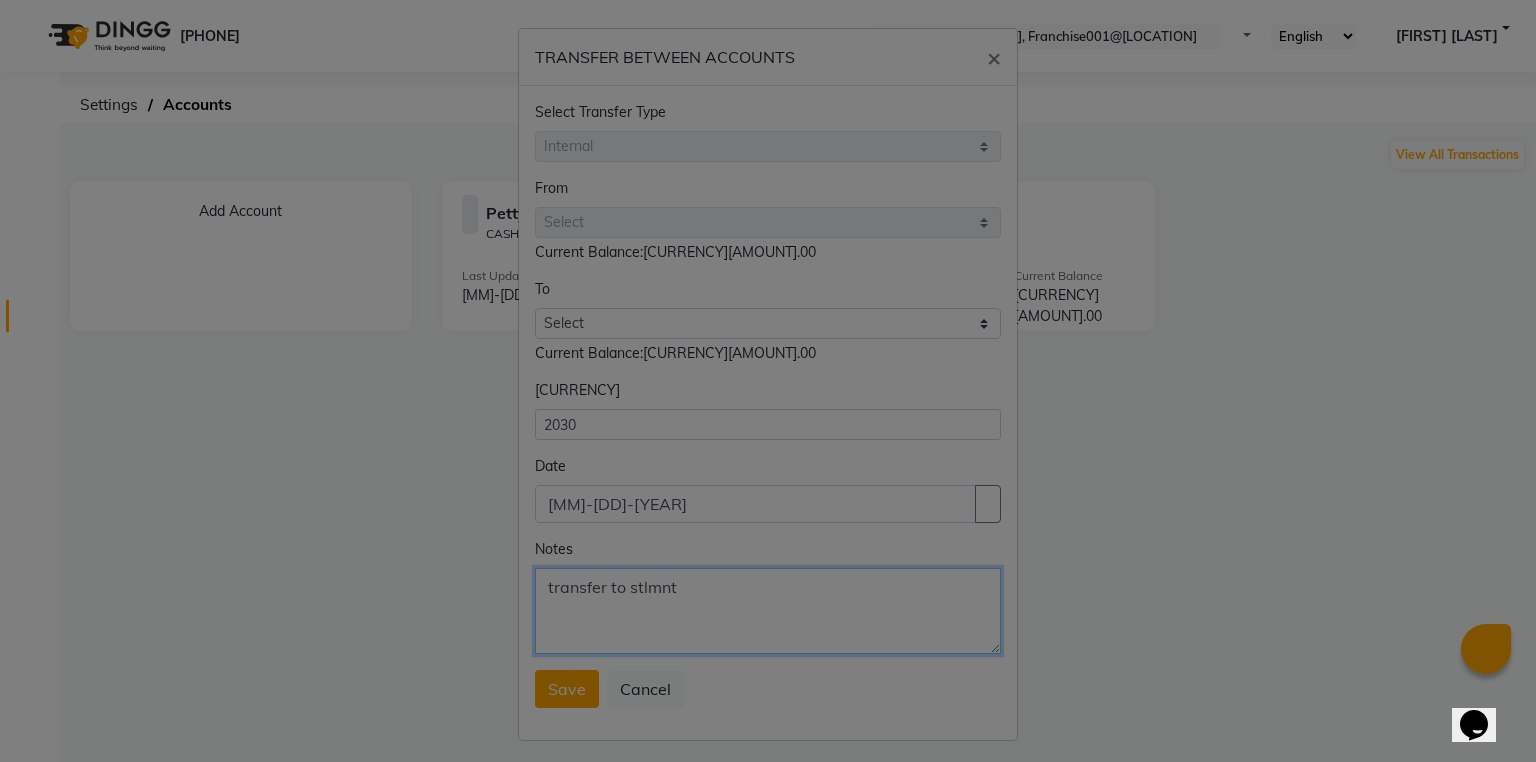 type on "transfer to stlmnt" 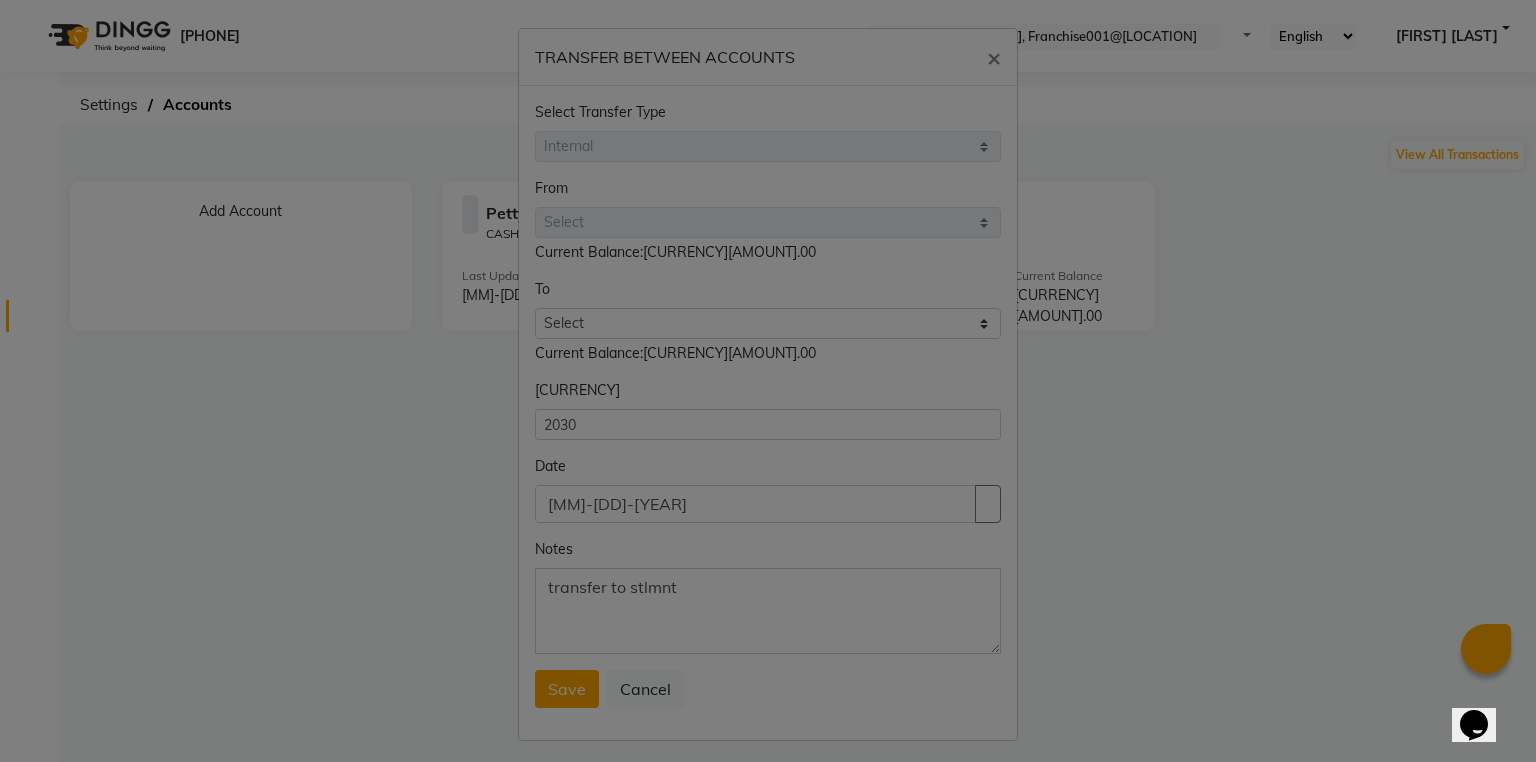 click on "Select Transfer Type Select Direct Internal From Select Petty Cash Default Account  Current Balance:[CURRENCY][AMOUNT].00 To Select Petty Cash Default Account Current Balance:[CURRENCY][AMOUNT].00 Amount [YEAR] Date [DAY]-[MONTH]-[YEAR] Notes transfer to stlmnt  Save   Cancel" at bounding box center (768, 413) 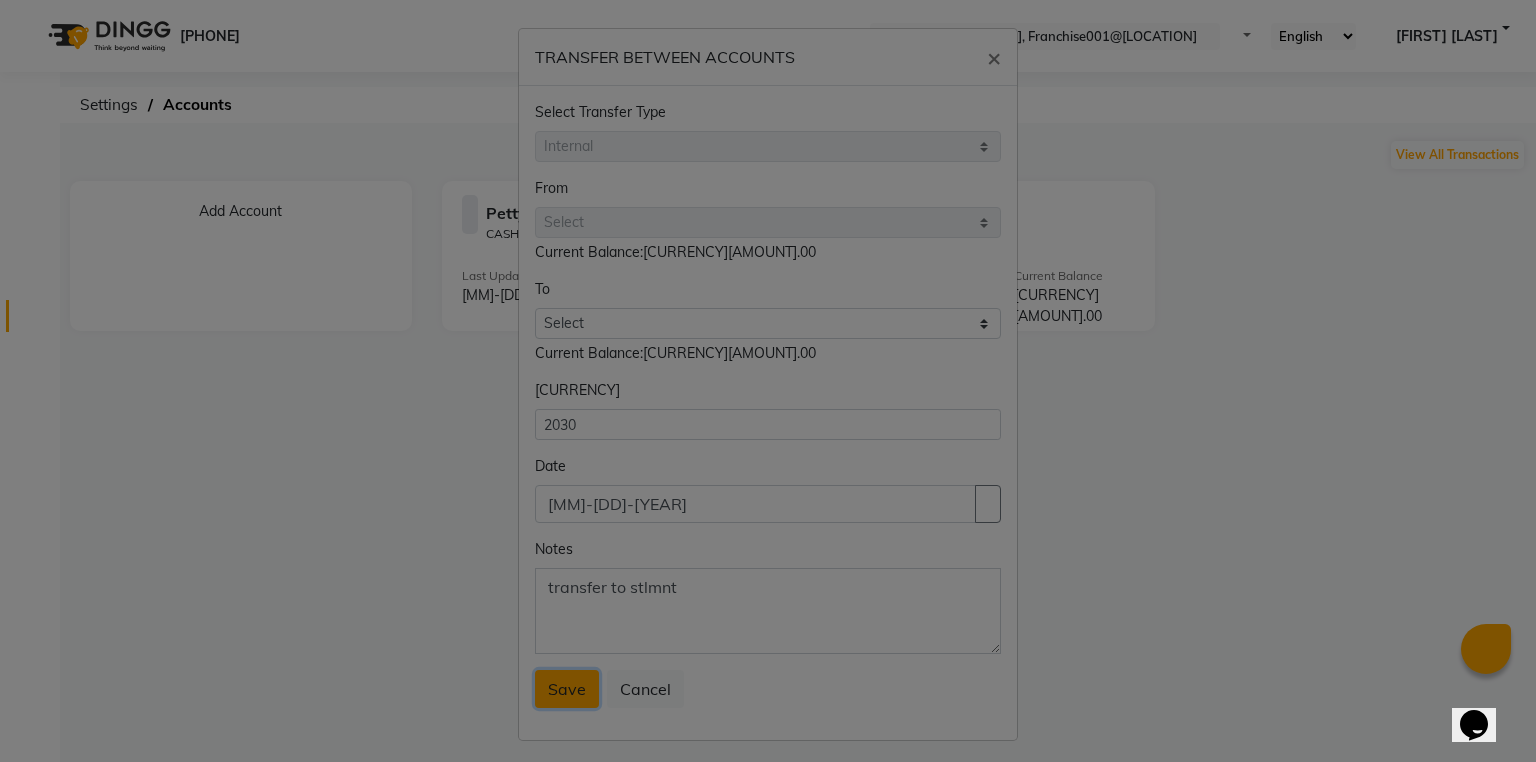 click on "Save" at bounding box center (567, 689) 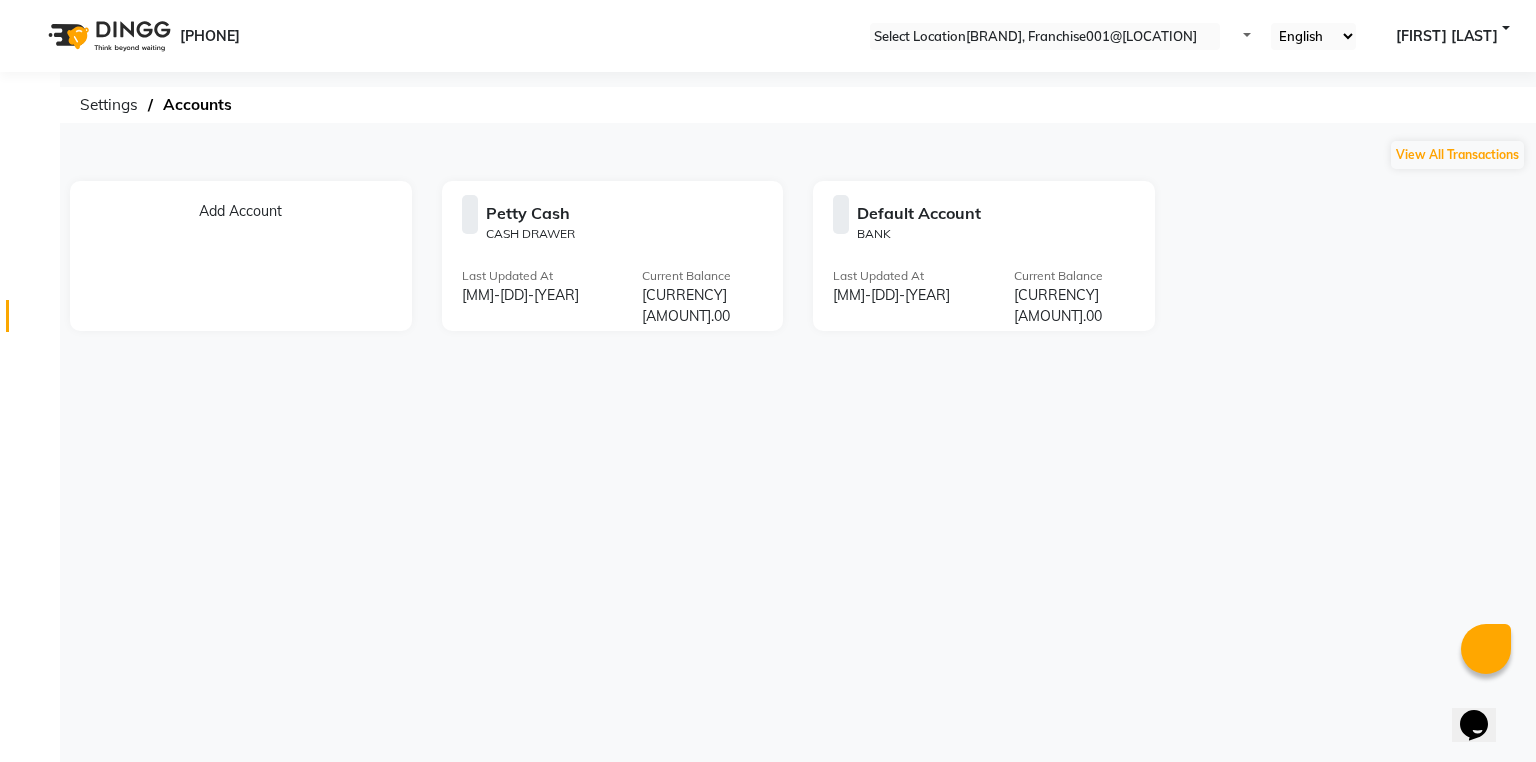 click on "[FIRST] [LAST]" at bounding box center [1447, 36] 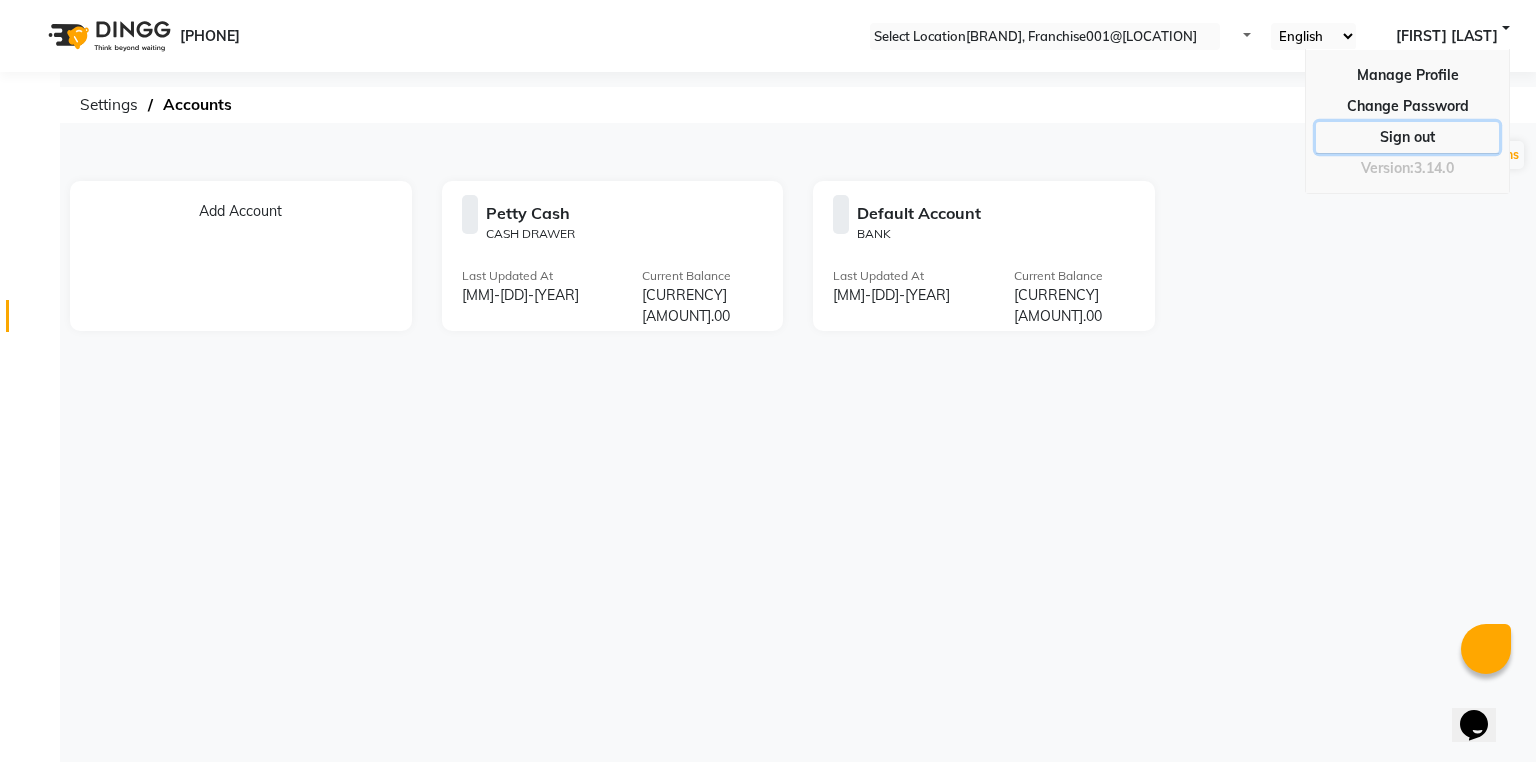 click on "Sign out" at bounding box center (1407, 106) 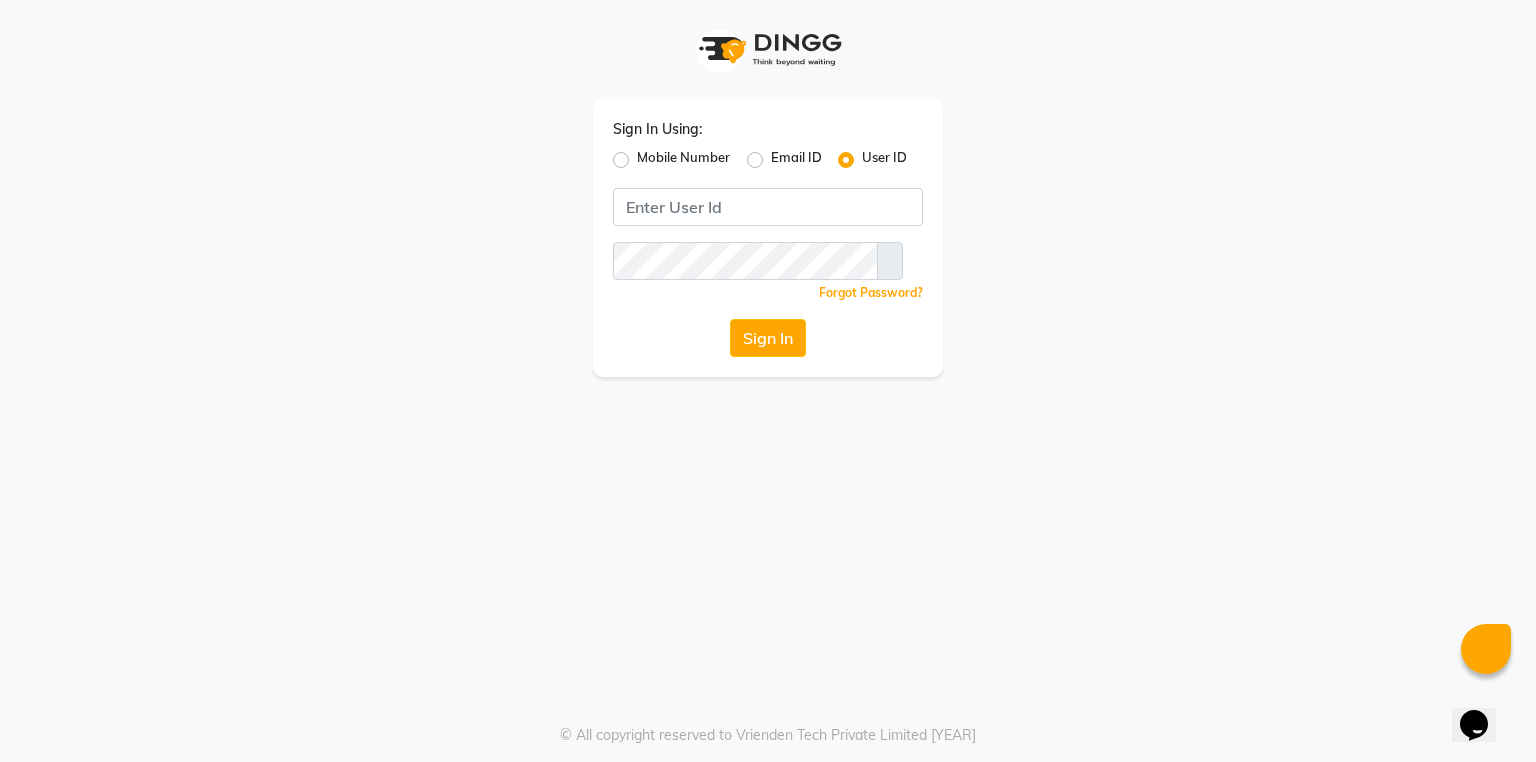 click on "Mobile Number" at bounding box center (683, 160) 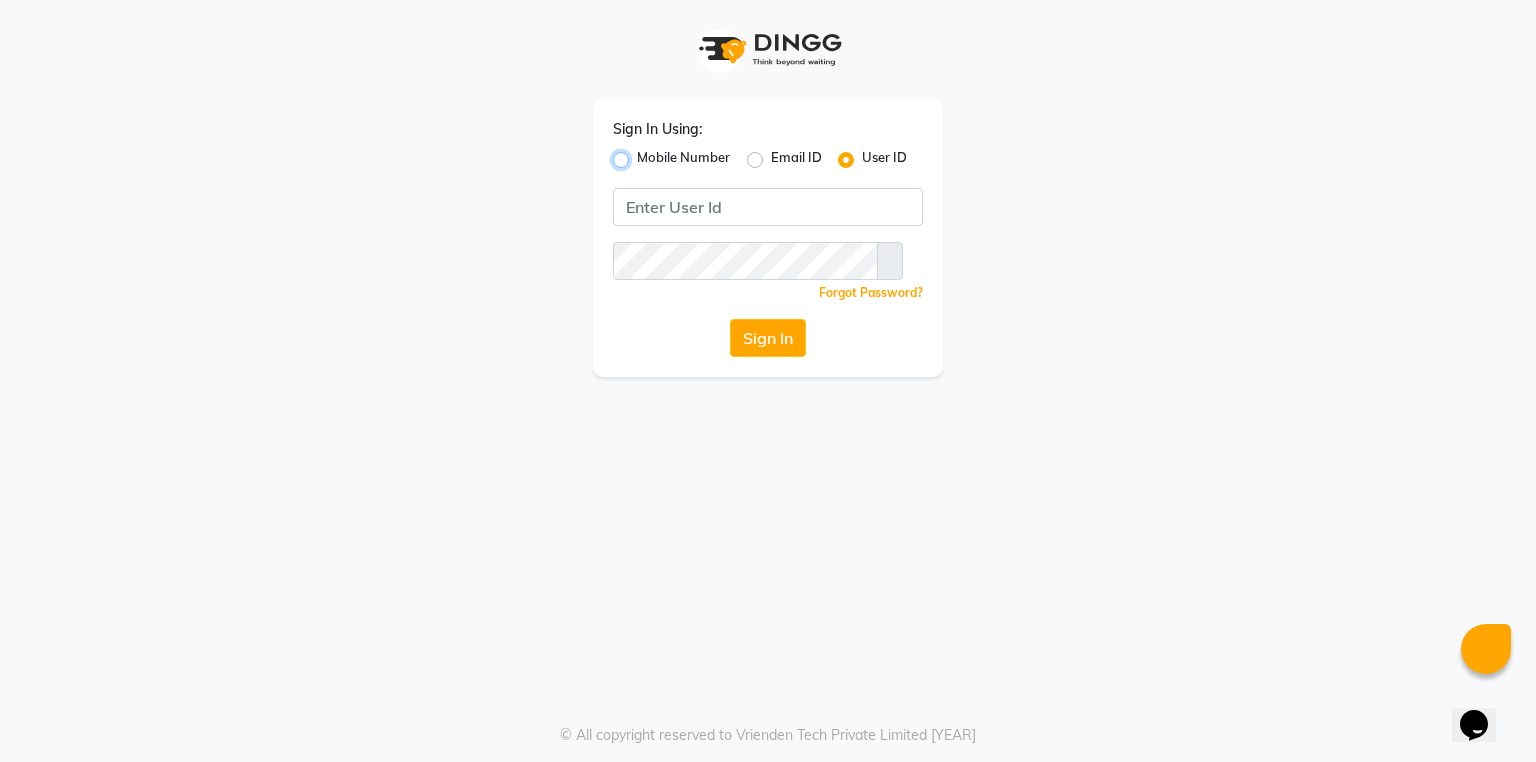 click on "Mobile Number" at bounding box center (643, 154) 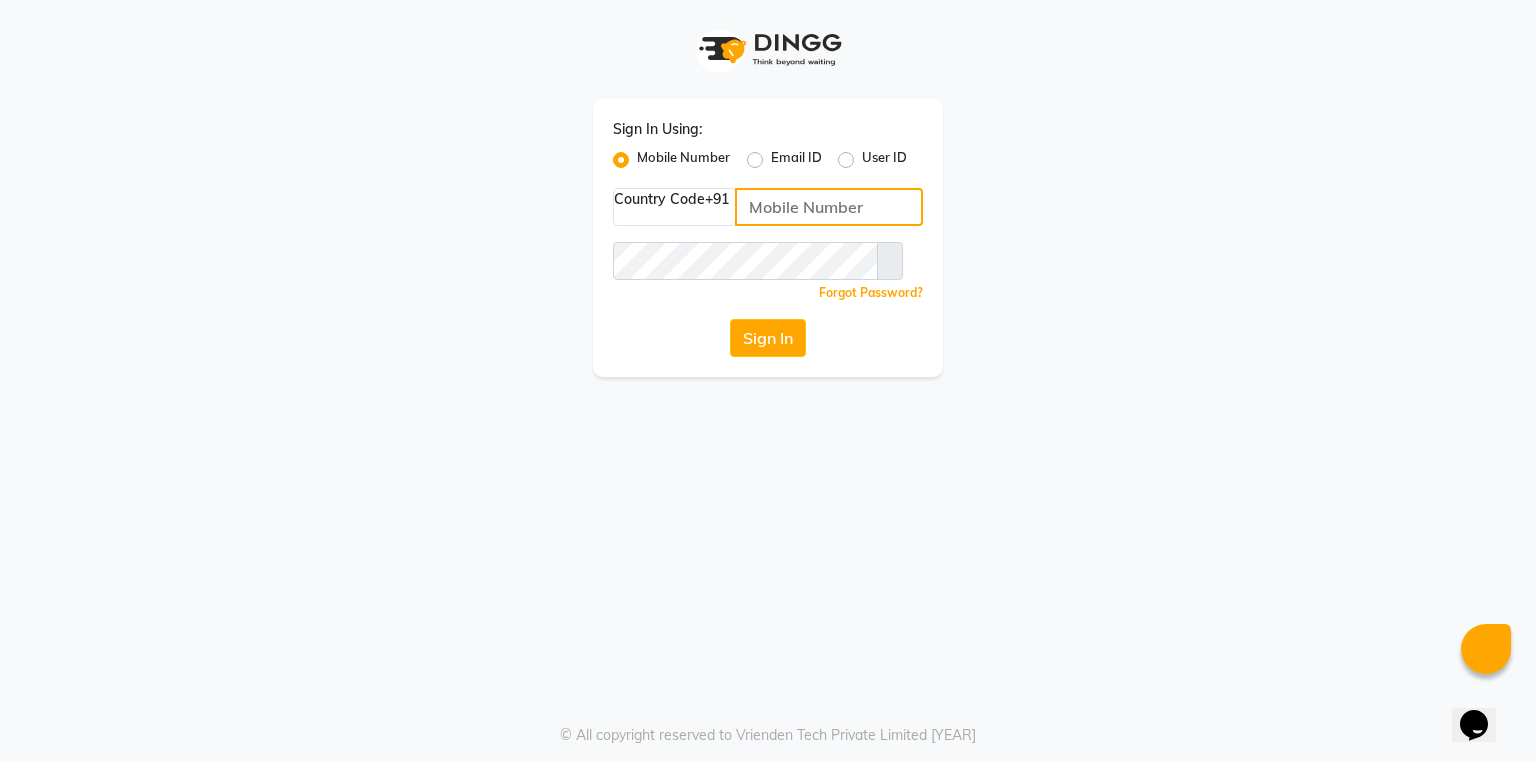 click at bounding box center (829, 207) 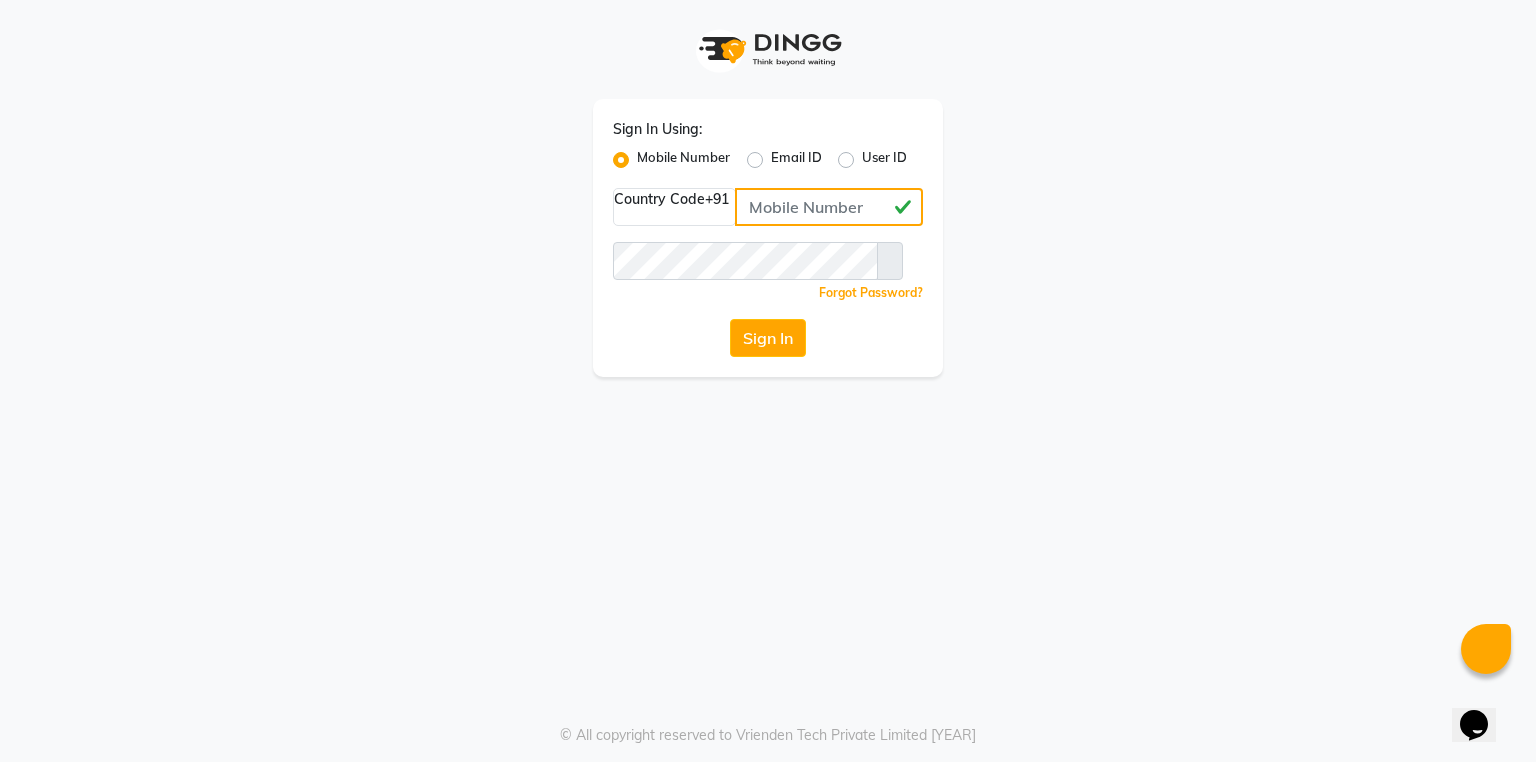 type on "[PHONE]" 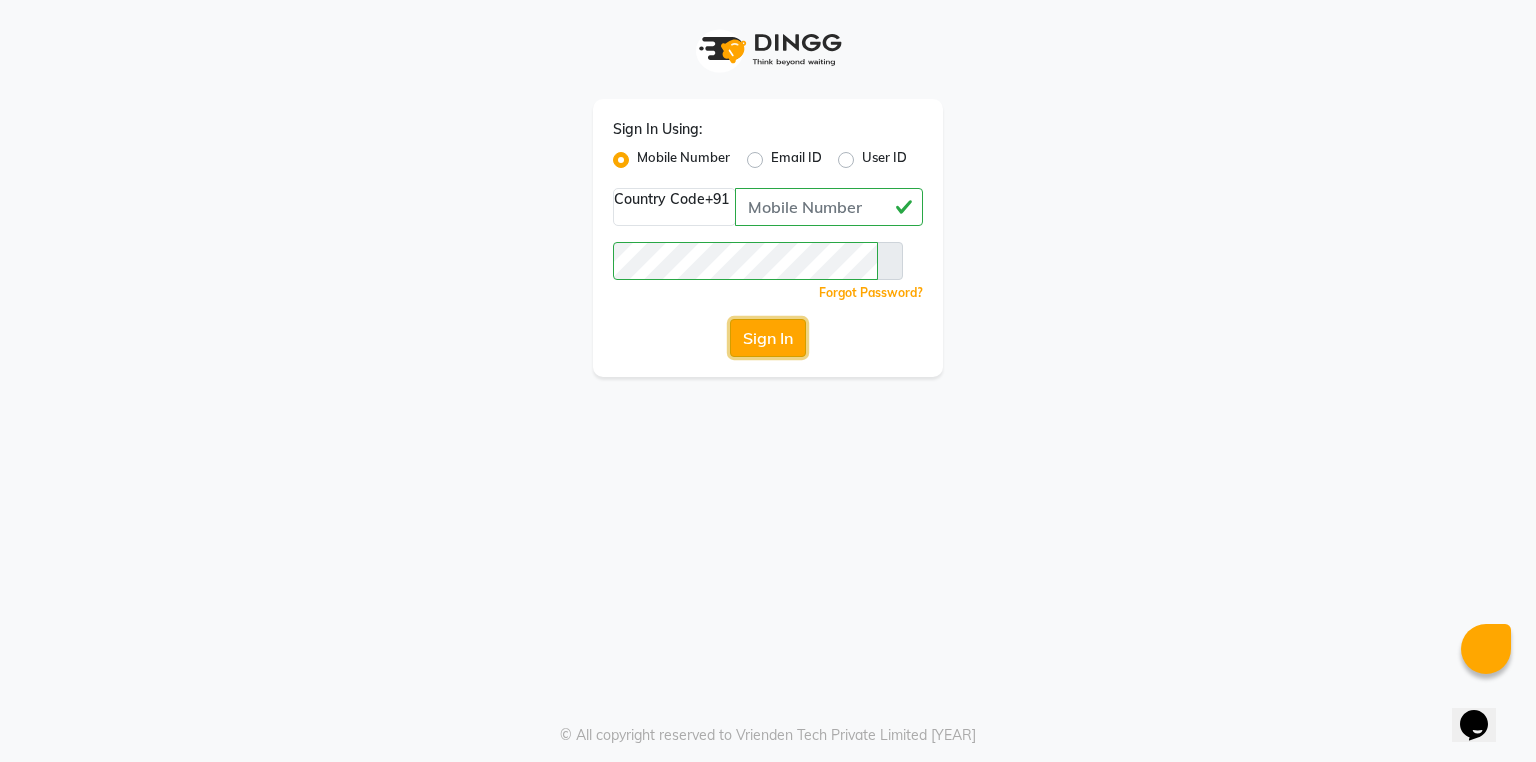 click on "Sign In" at bounding box center [768, 338] 